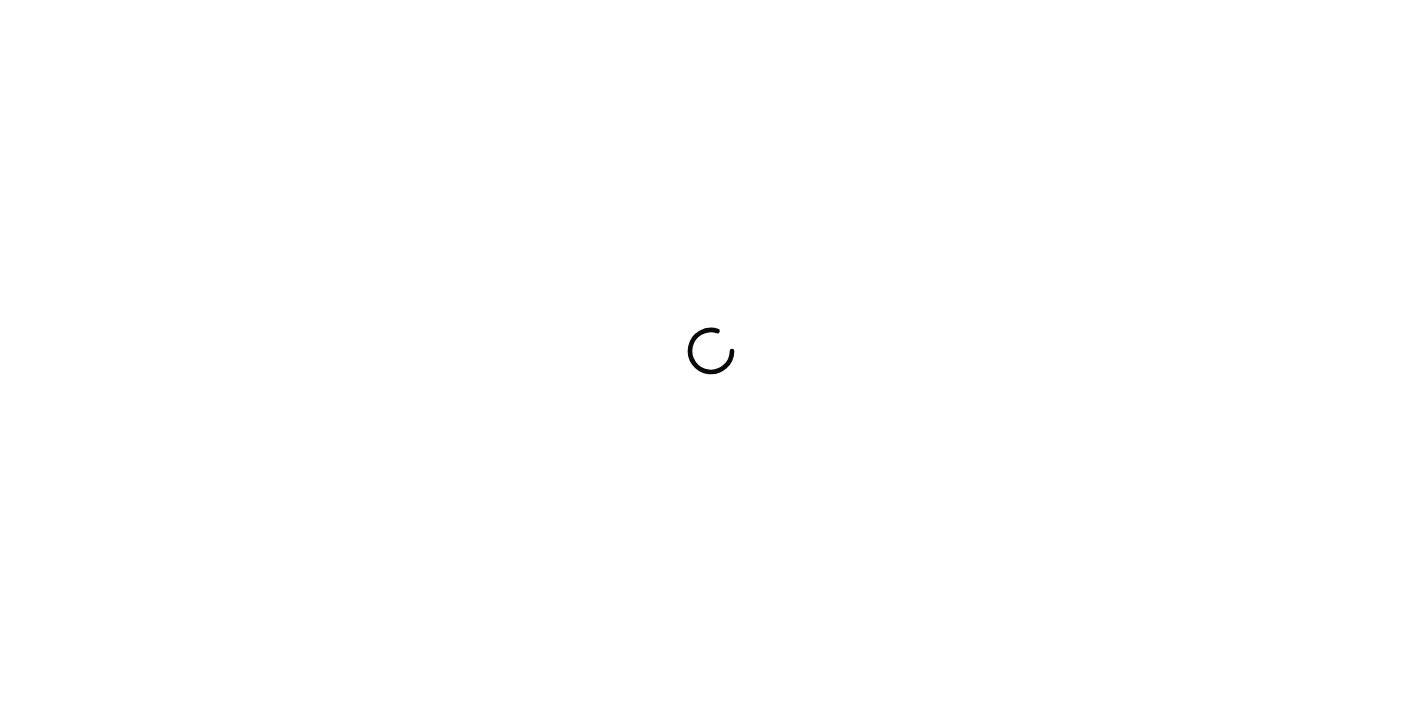 scroll, scrollTop: 0, scrollLeft: 0, axis: both 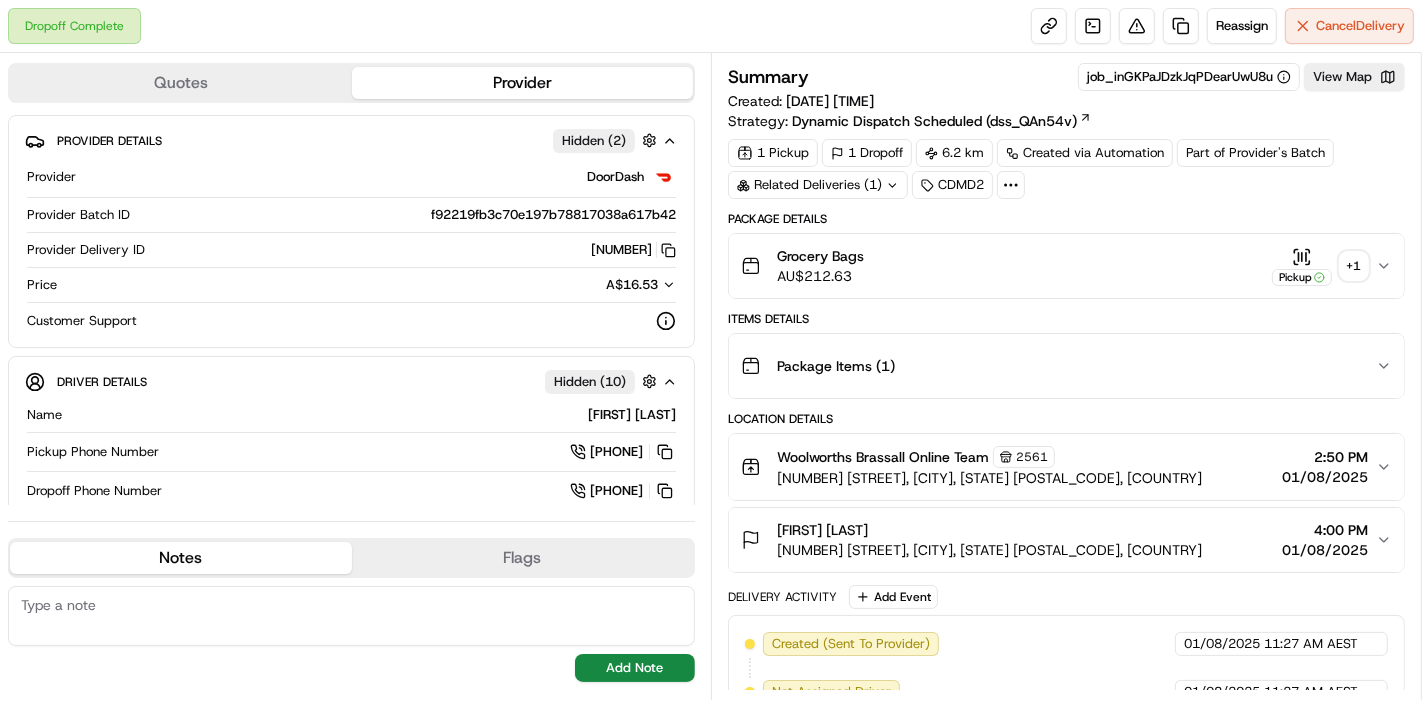 click on "+ 1" at bounding box center [1354, 266] 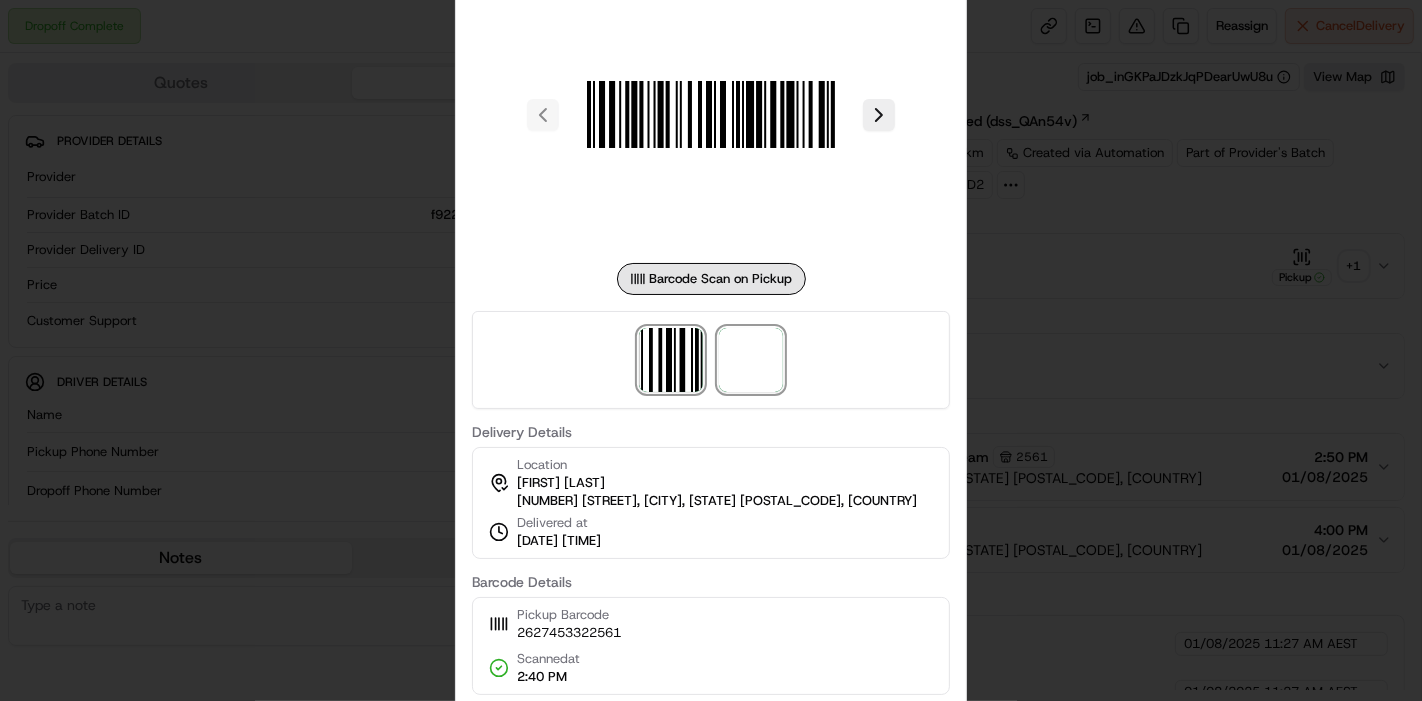drag, startPoint x: 731, startPoint y: 373, endPoint x: 742, endPoint y: 372, distance: 11.045361 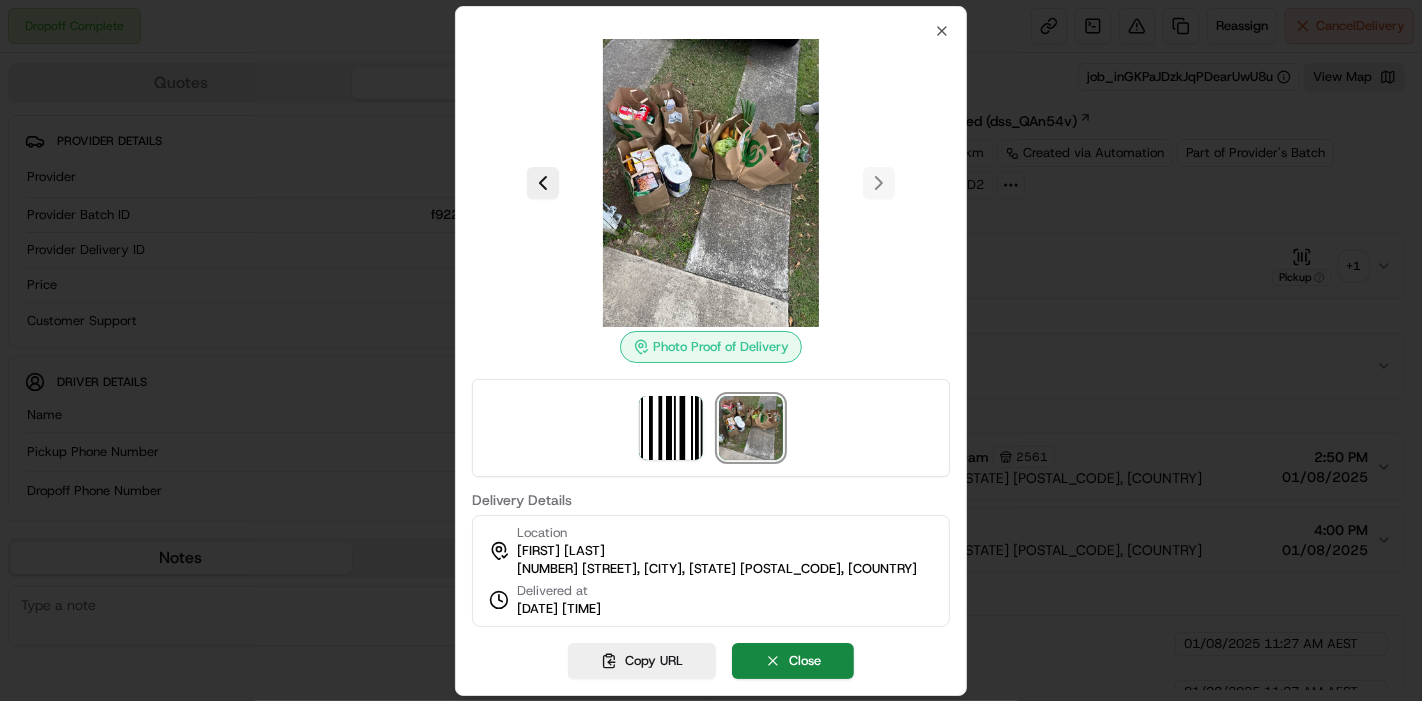 drag, startPoint x: 1094, startPoint y: 223, endPoint x: 1138, endPoint y: 286, distance: 76.843994 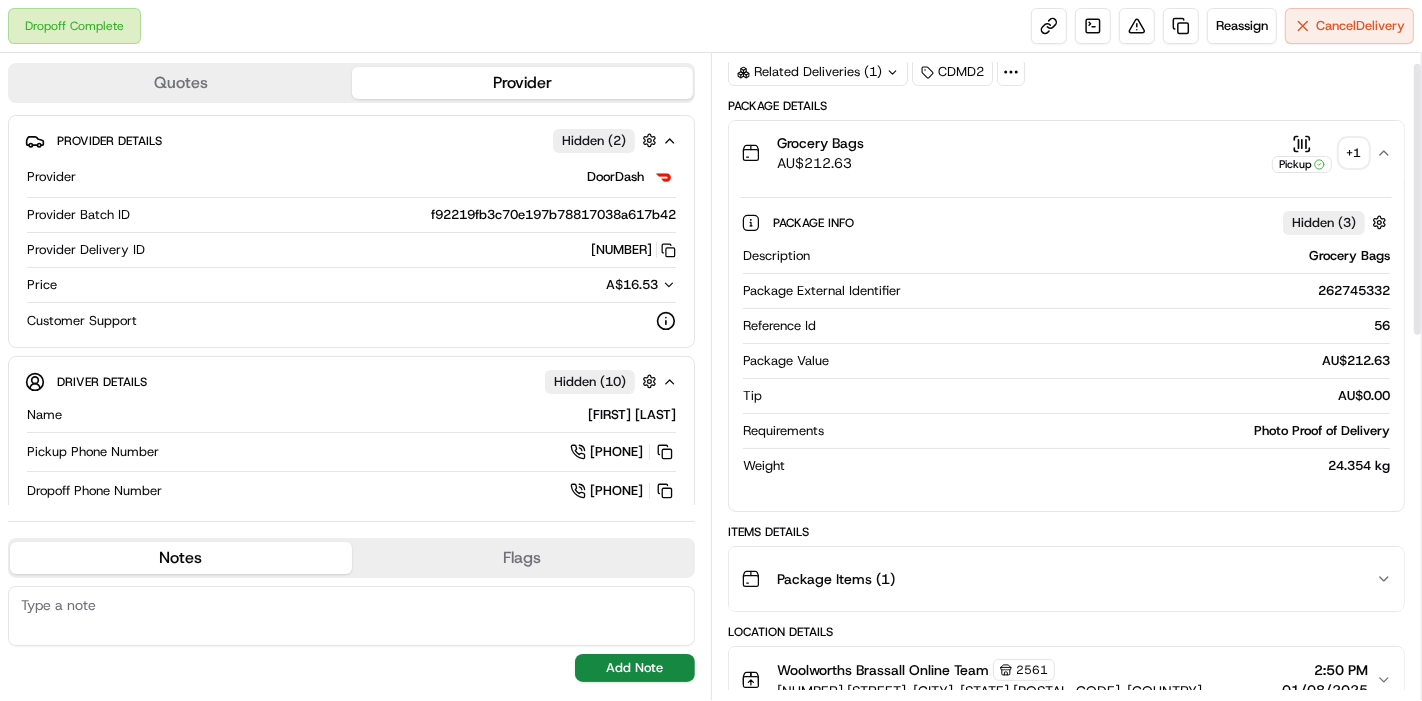 scroll, scrollTop: 222, scrollLeft: 0, axis: vertical 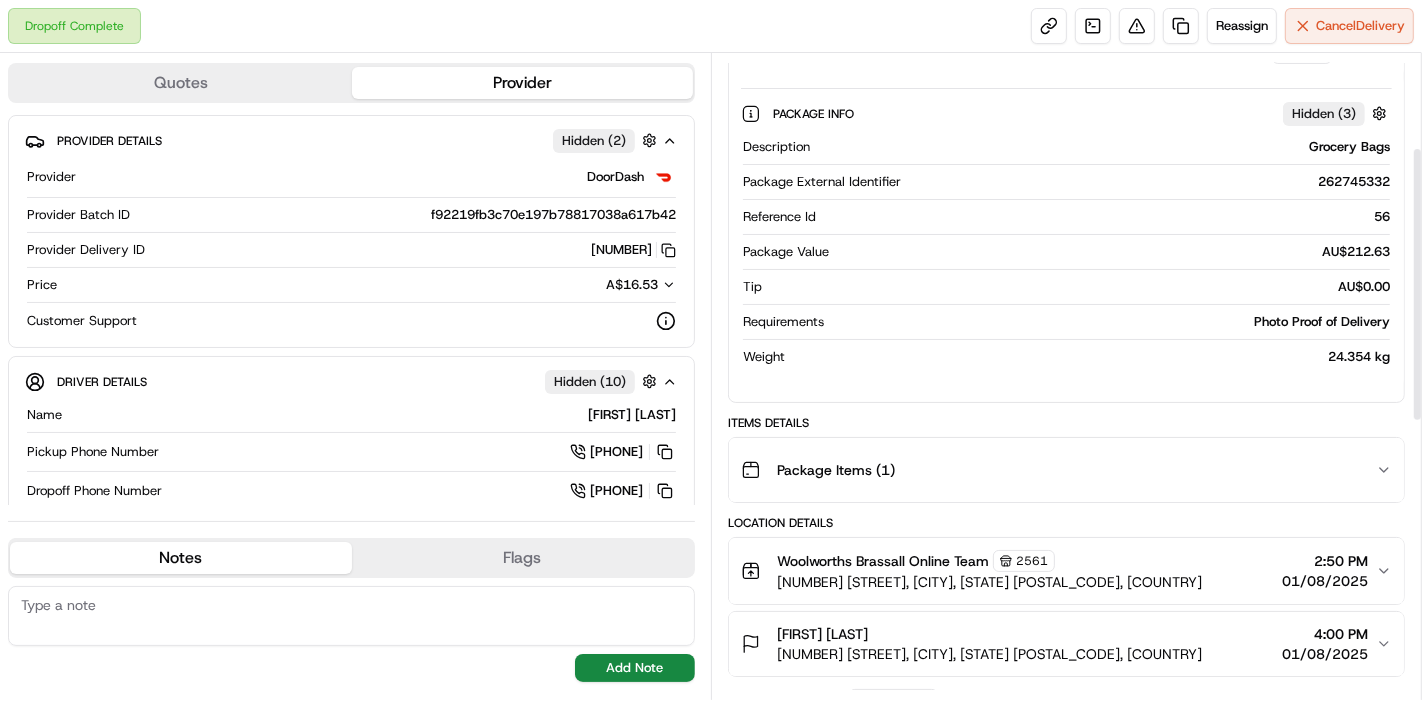click on "Package Items ( 1 )" at bounding box center [1058, 470] 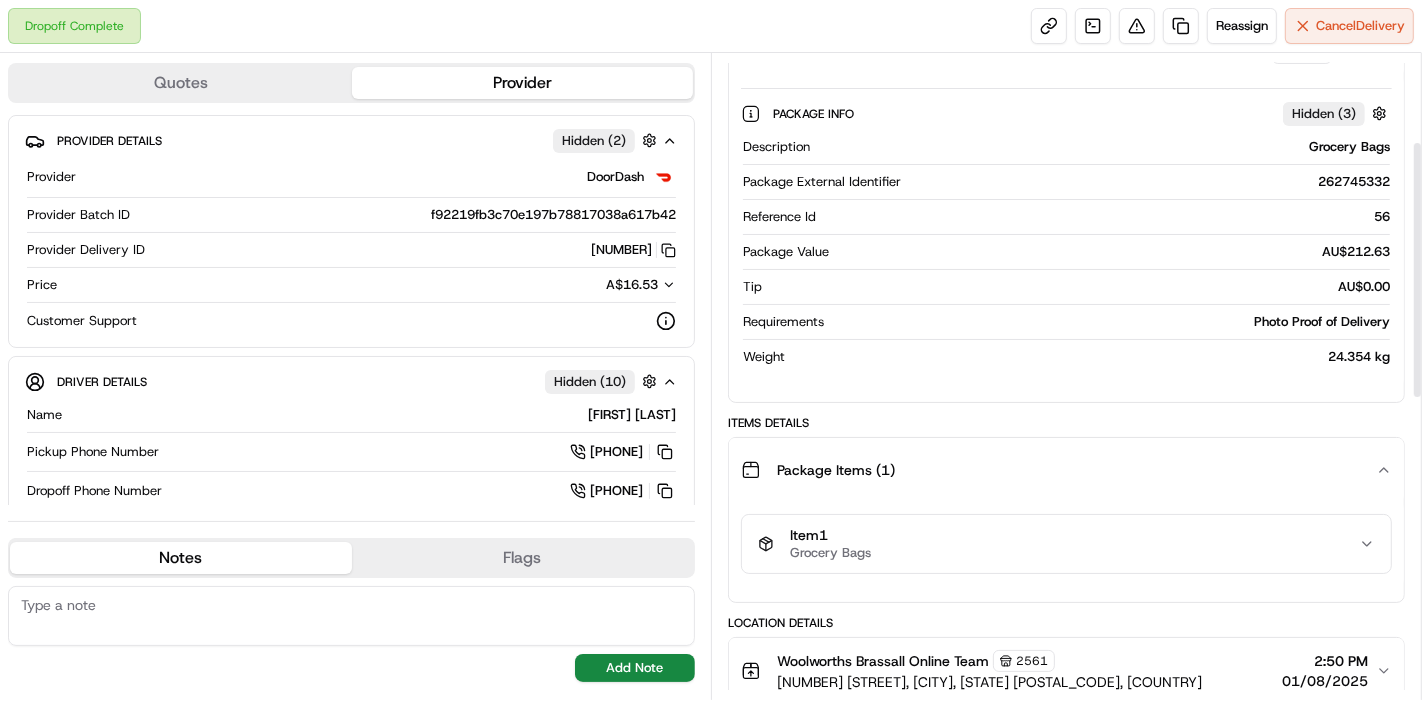 click on "Item  1 Grocery Bags" at bounding box center (1066, 544) 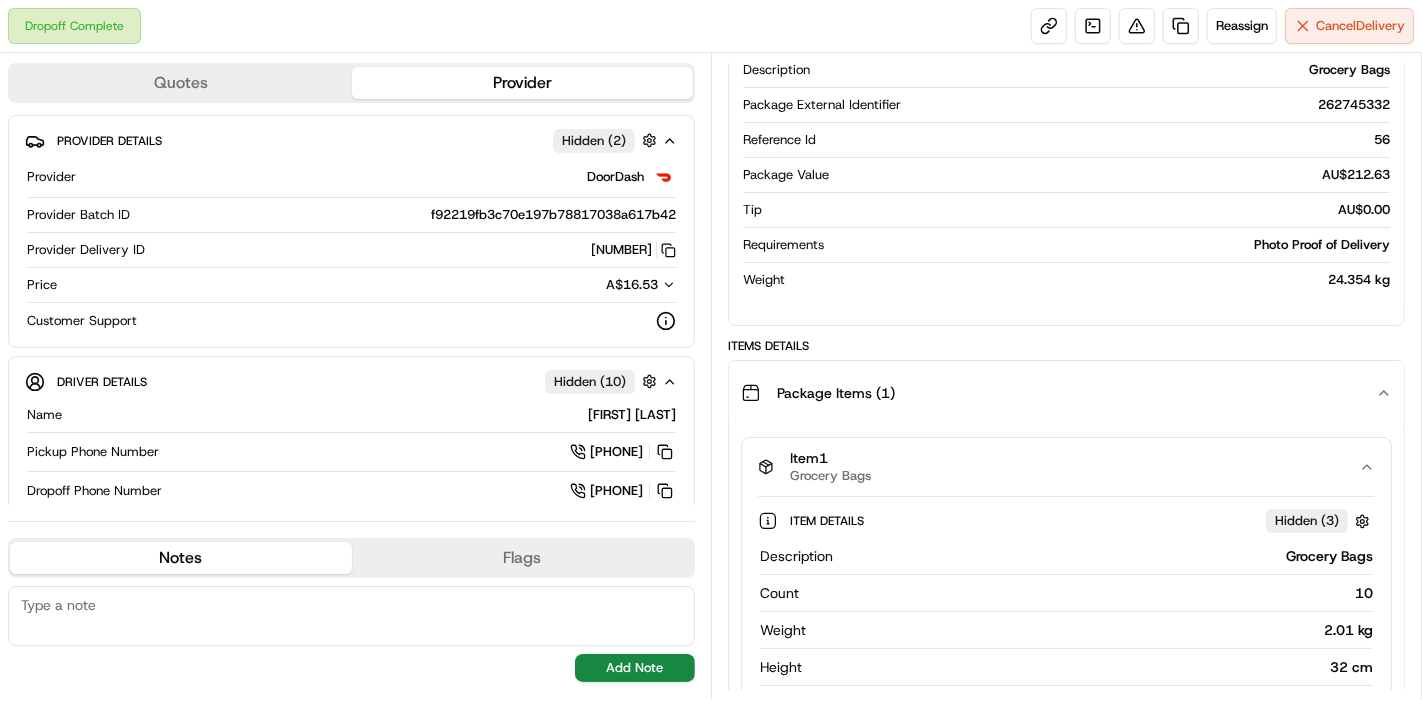 scroll, scrollTop: 333, scrollLeft: 0, axis: vertical 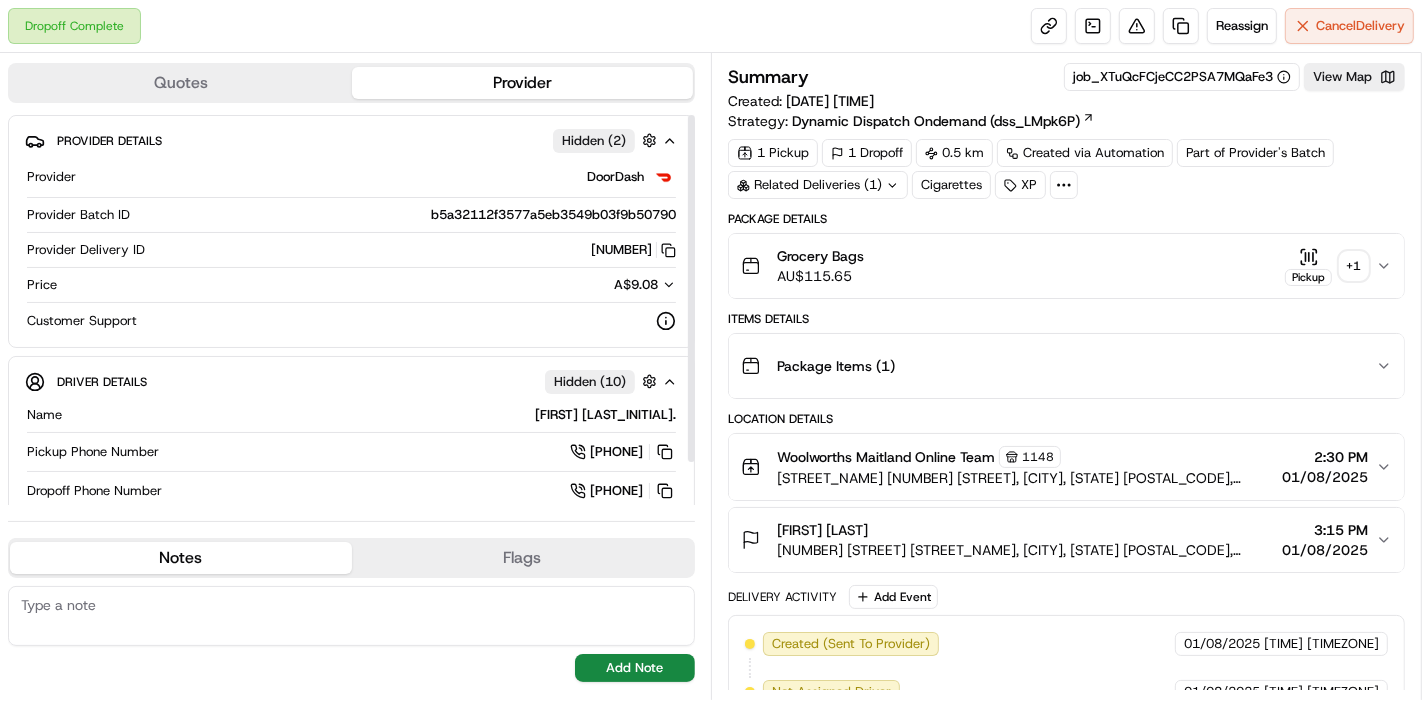 click on "+ 1" at bounding box center (1354, 266) 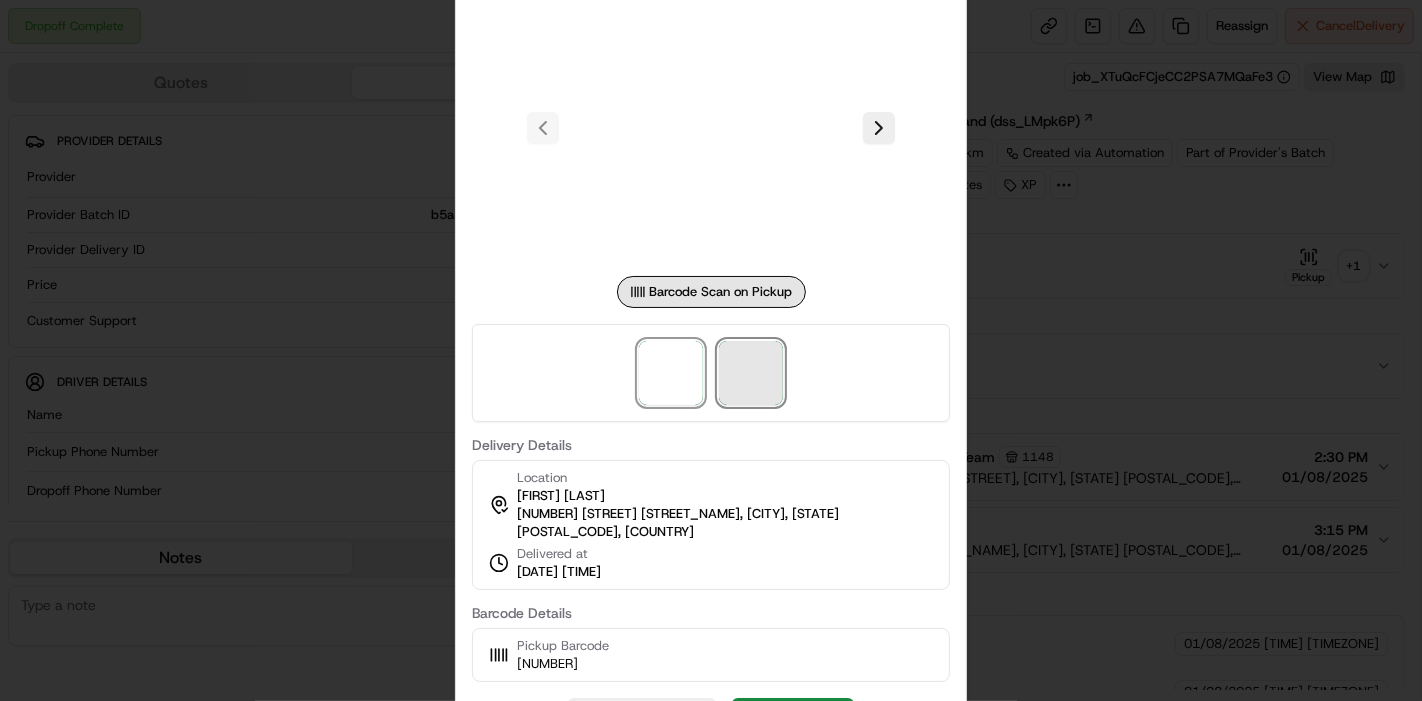 click at bounding box center (751, 373) 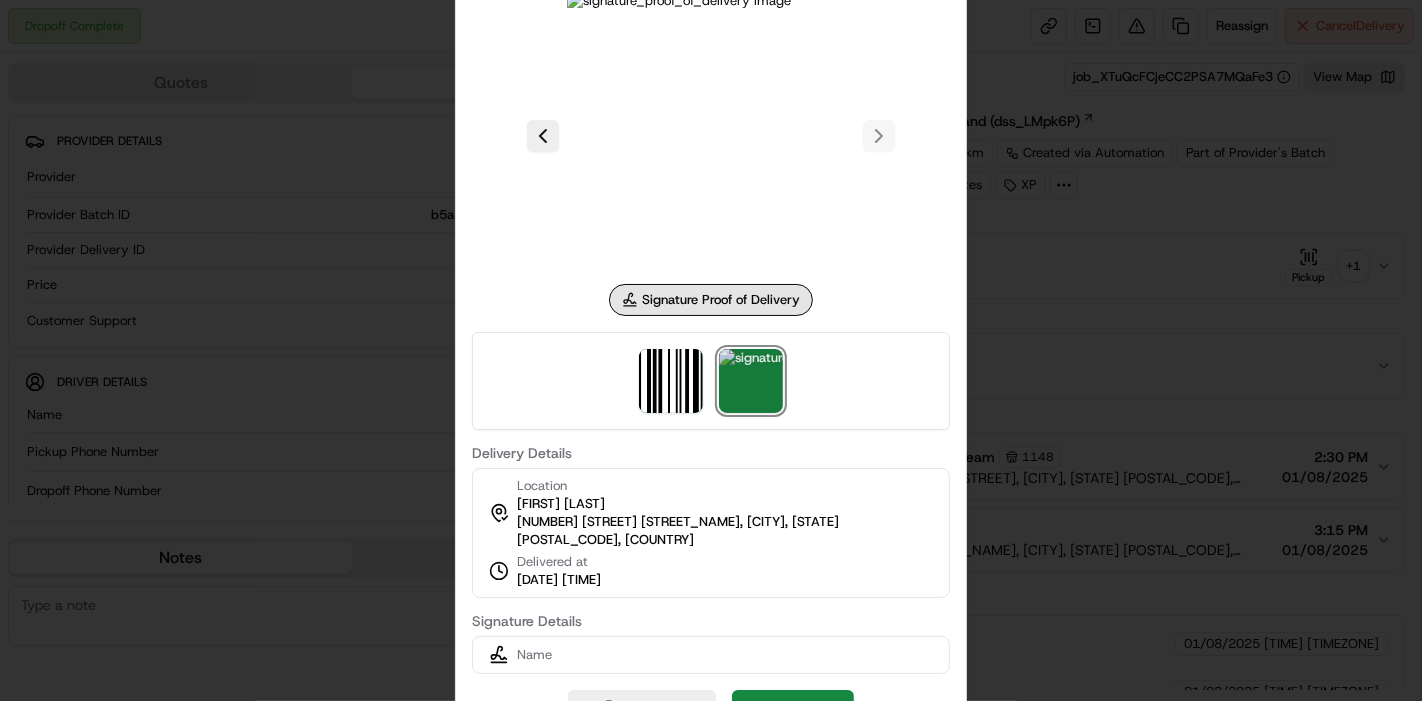 drag, startPoint x: 1091, startPoint y: 308, endPoint x: 1103, endPoint y: 301, distance: 13.892444 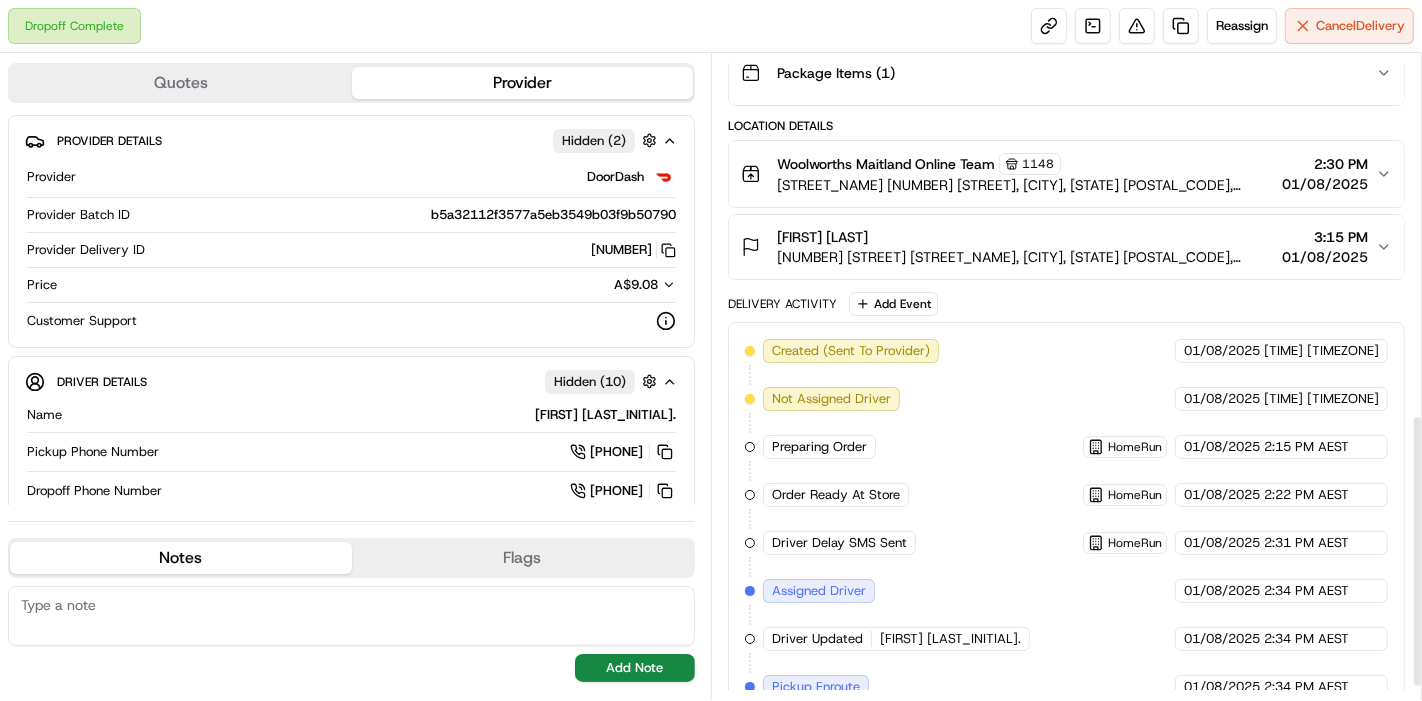 scroll, scrollTop: 884, scrollLeft: 0, axis: vertical 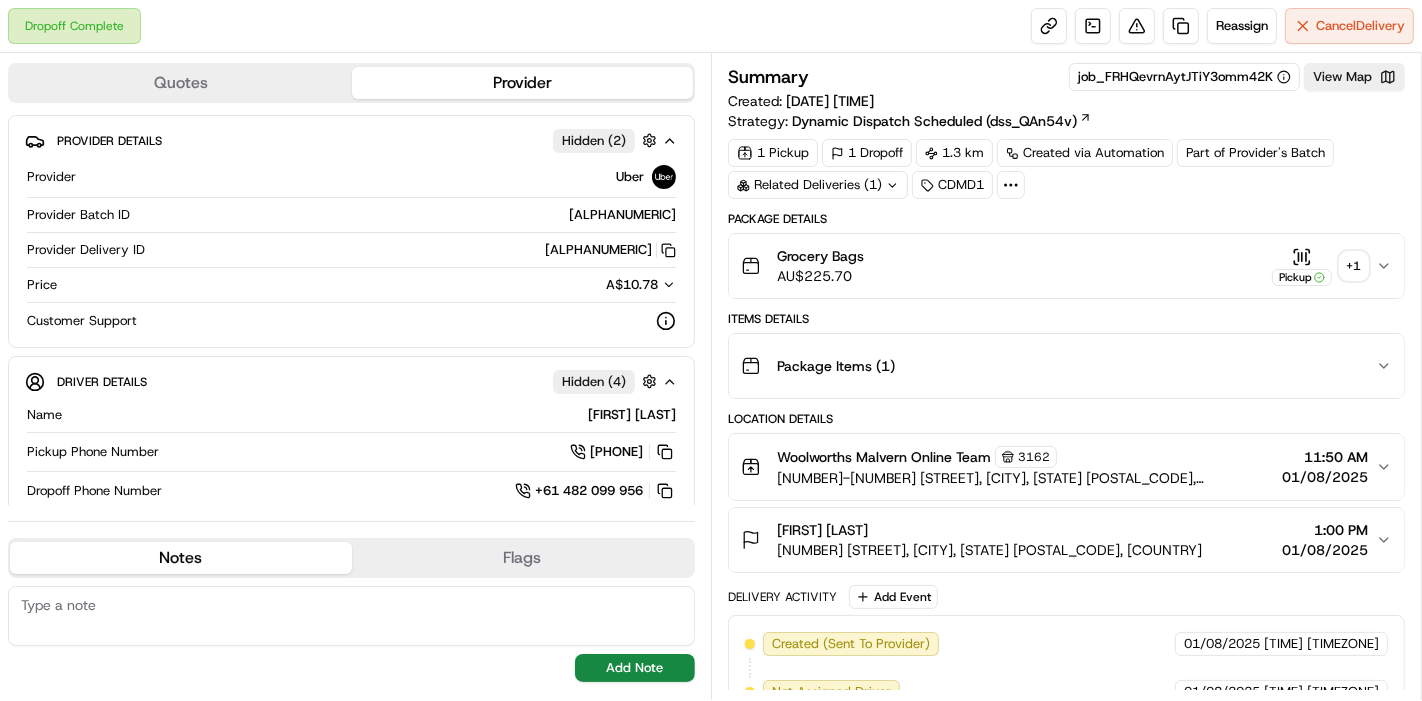click on "+ 1" at bounding box center (1354, 266) 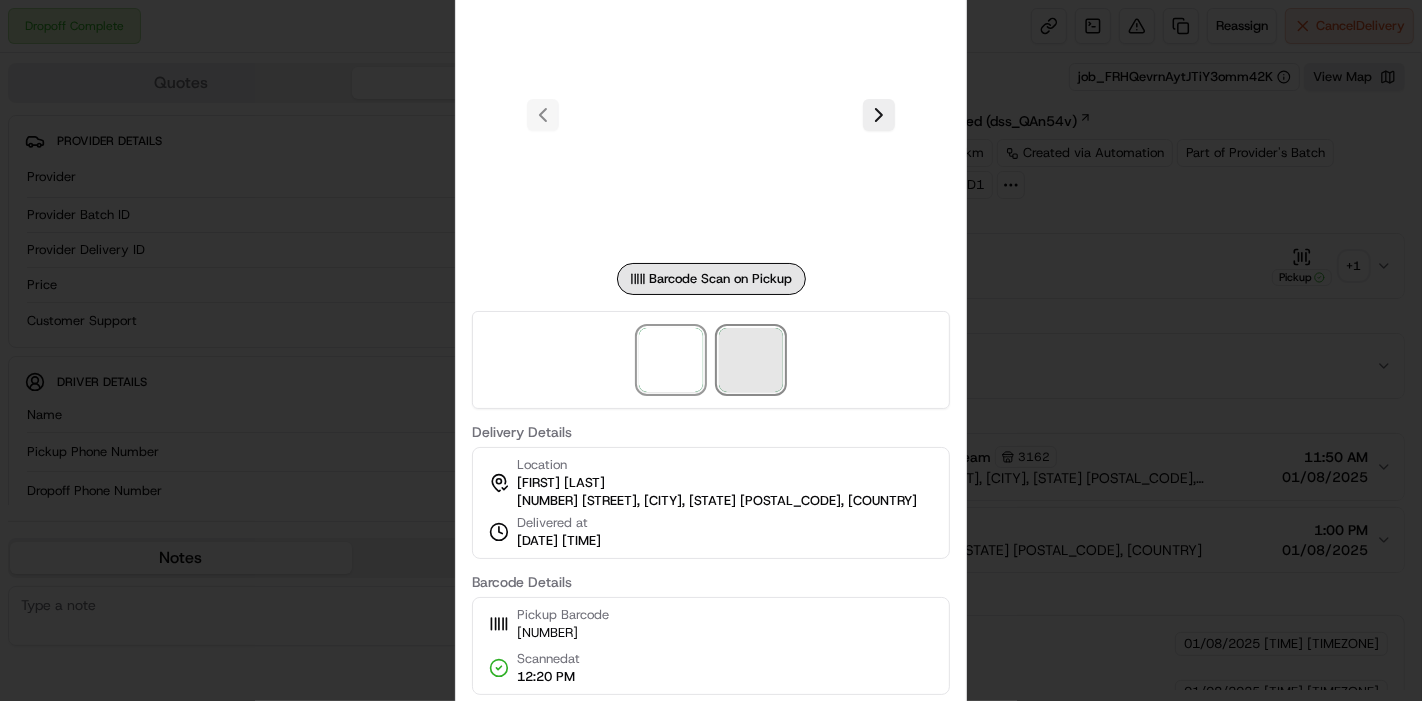 click at bounding box center [751, 360] 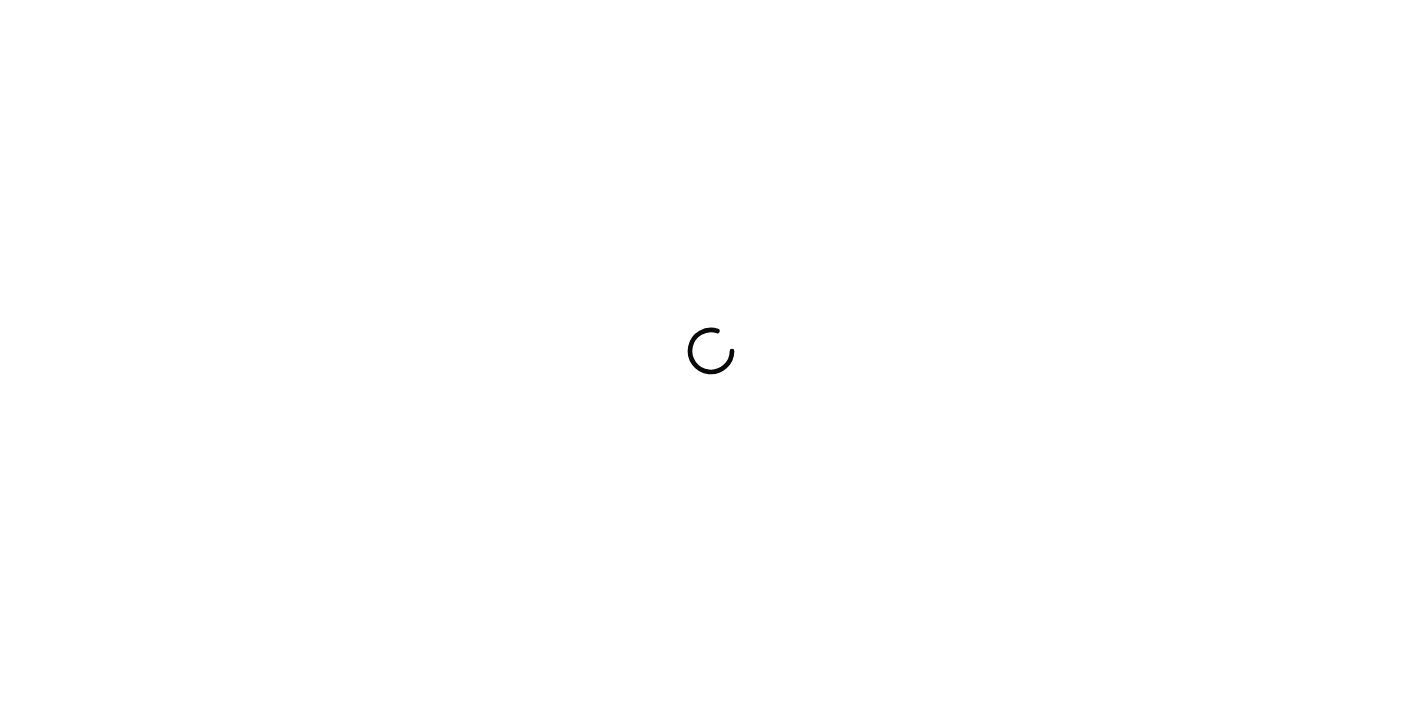 scroll, scrollTop: 0, scrollLeft: 0, axis: both 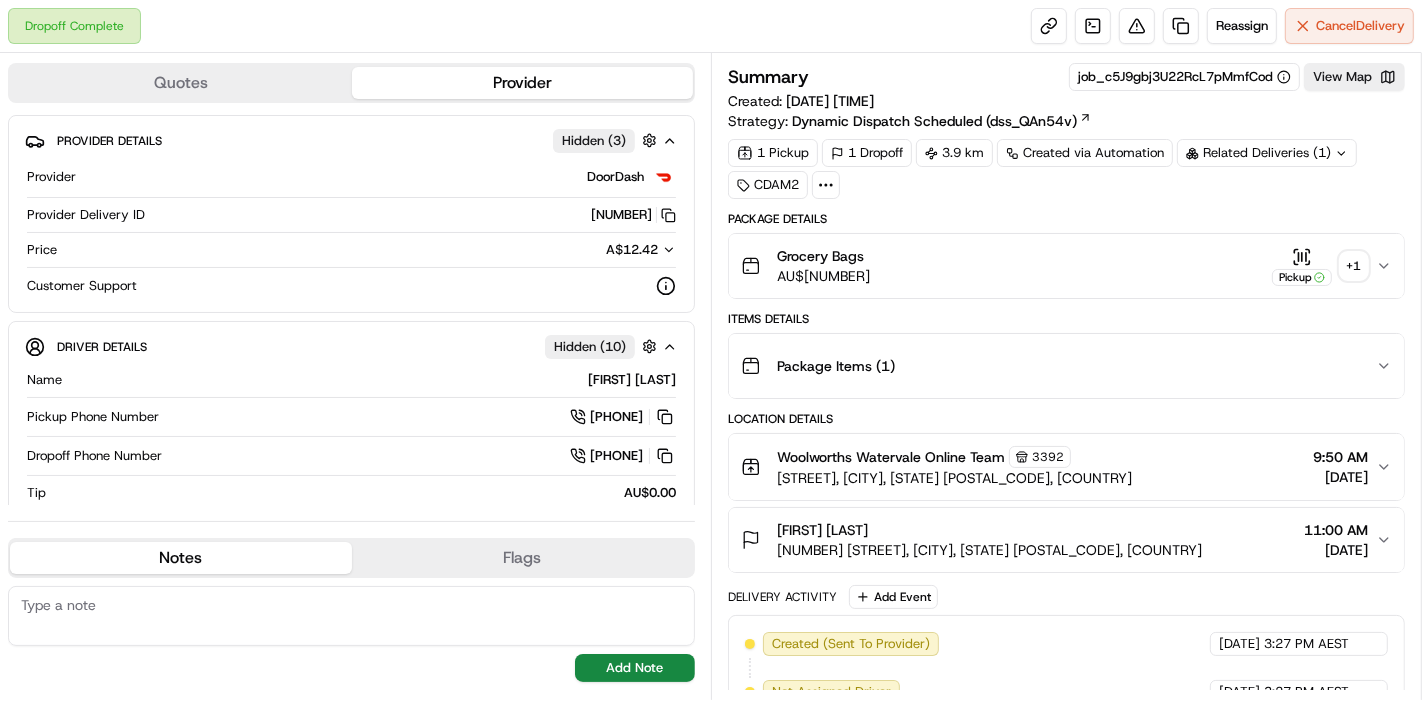 click on "+ 1" at bounding box center [1354, 266] 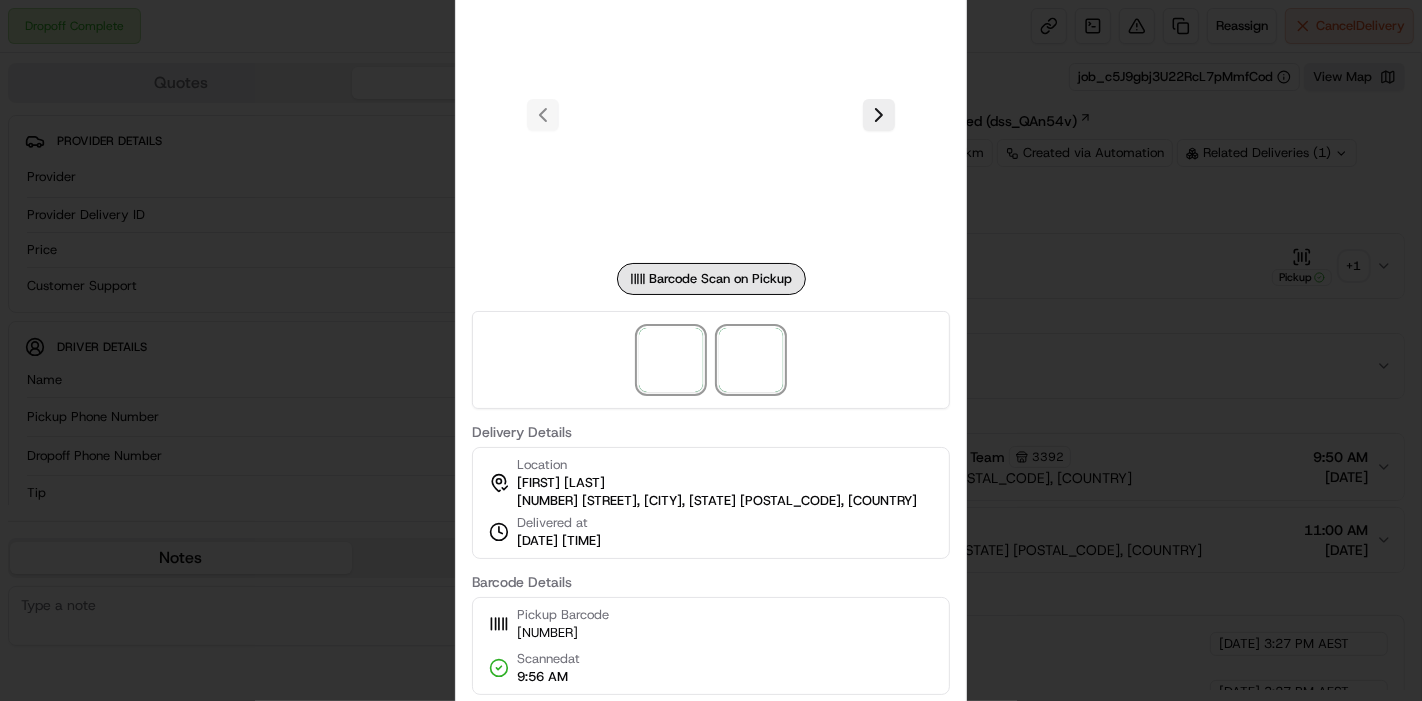 click at bounding box center [751, 360] 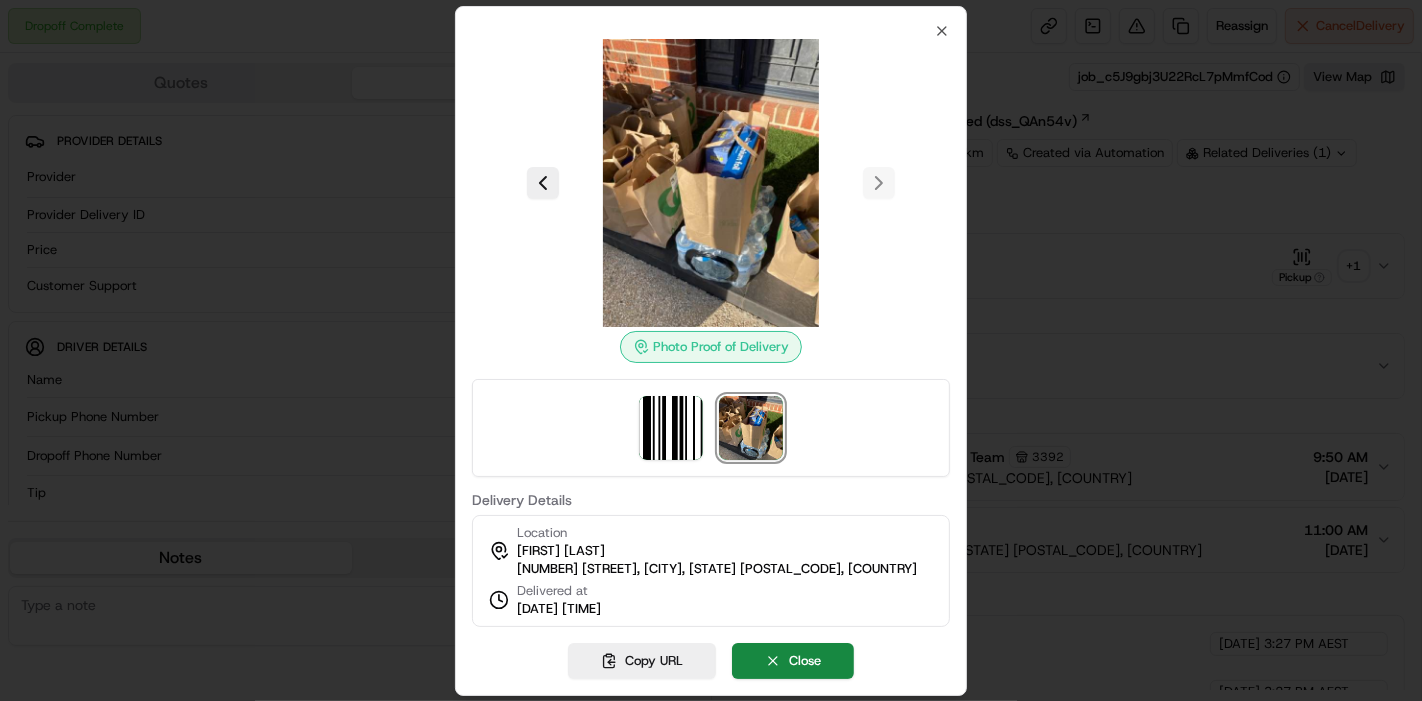 click at bounding box center [711, 350] 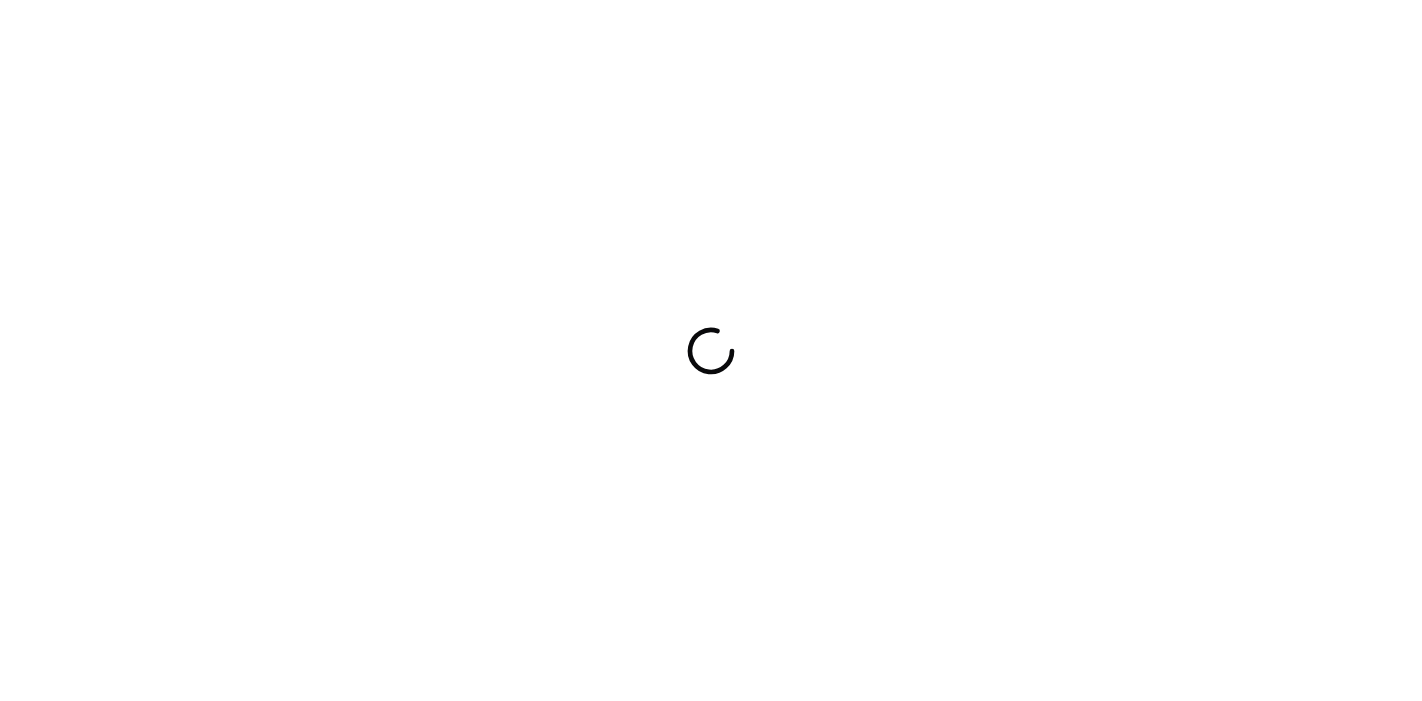 scroll, scrollTop: 0, scrollLeft: 0, axis: both 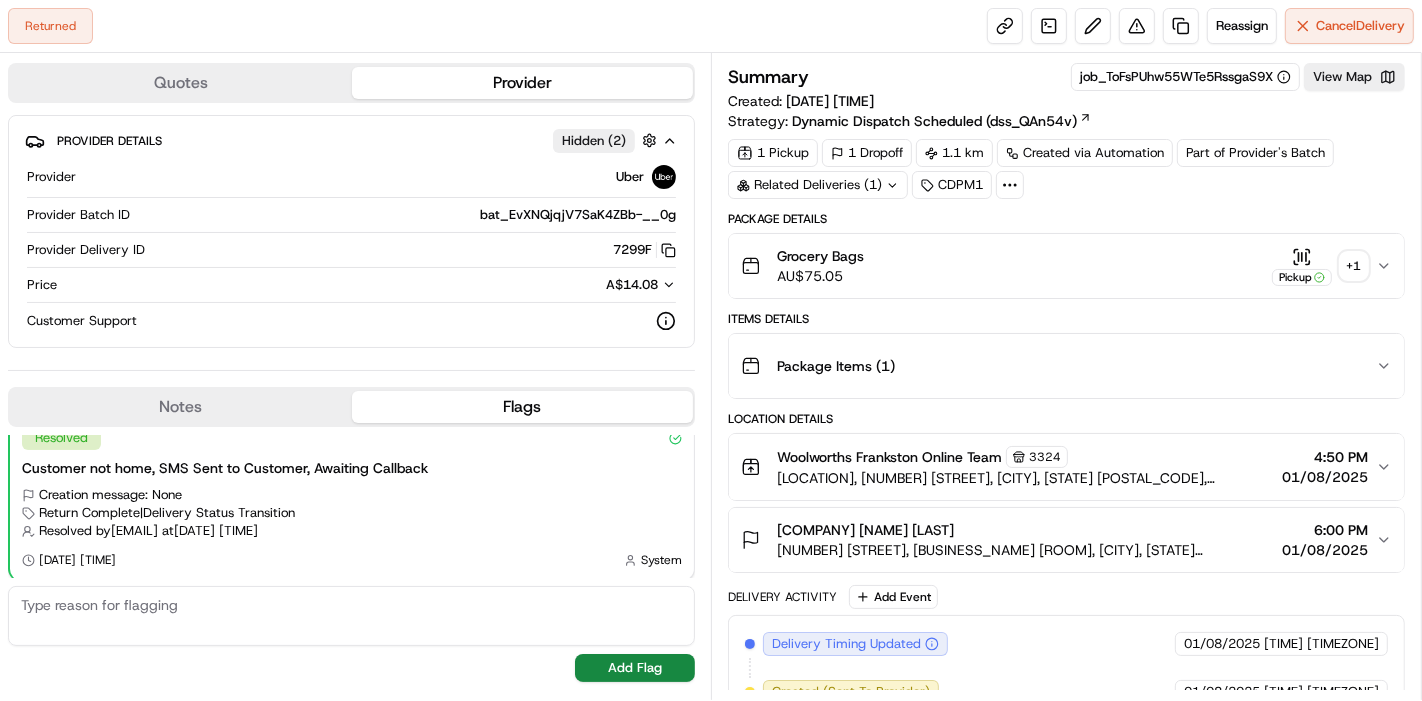 click on "+ 1" at bounding box center (1354, 266) 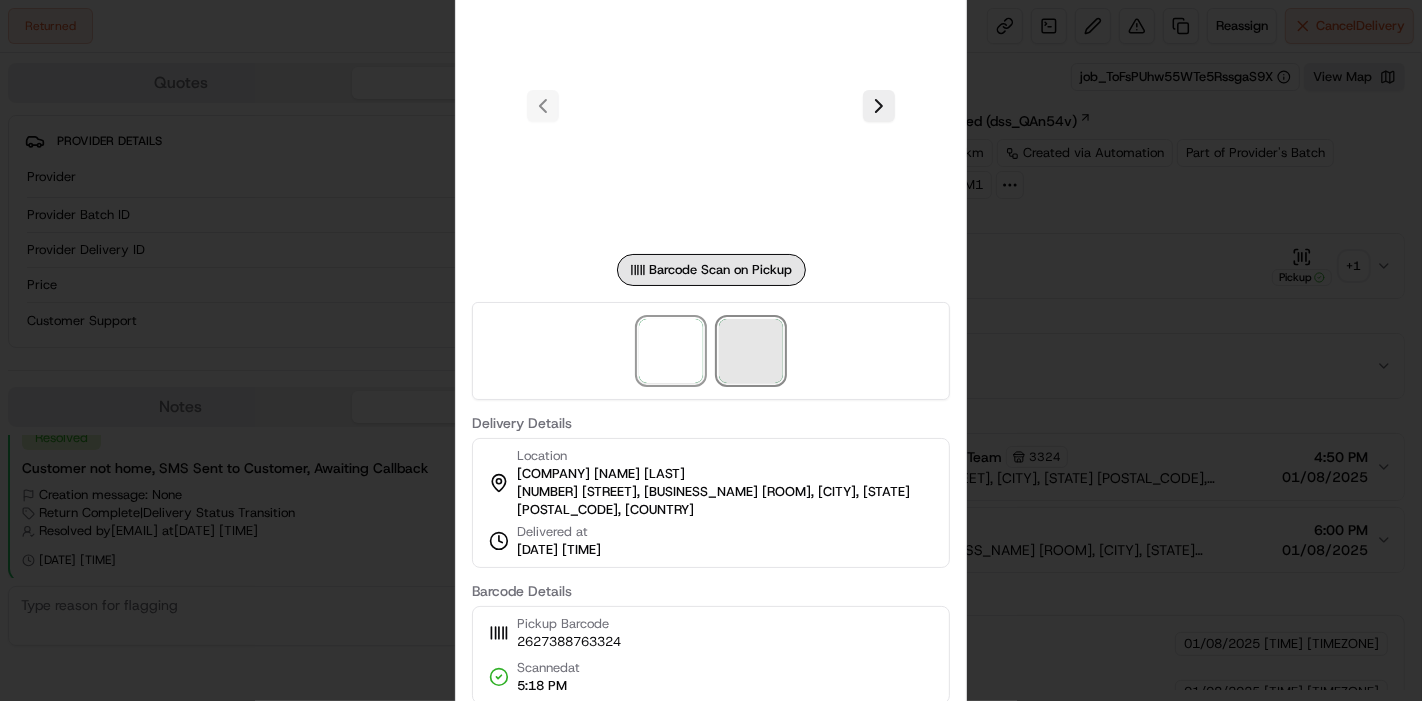 click at bounding box center (751, 351) 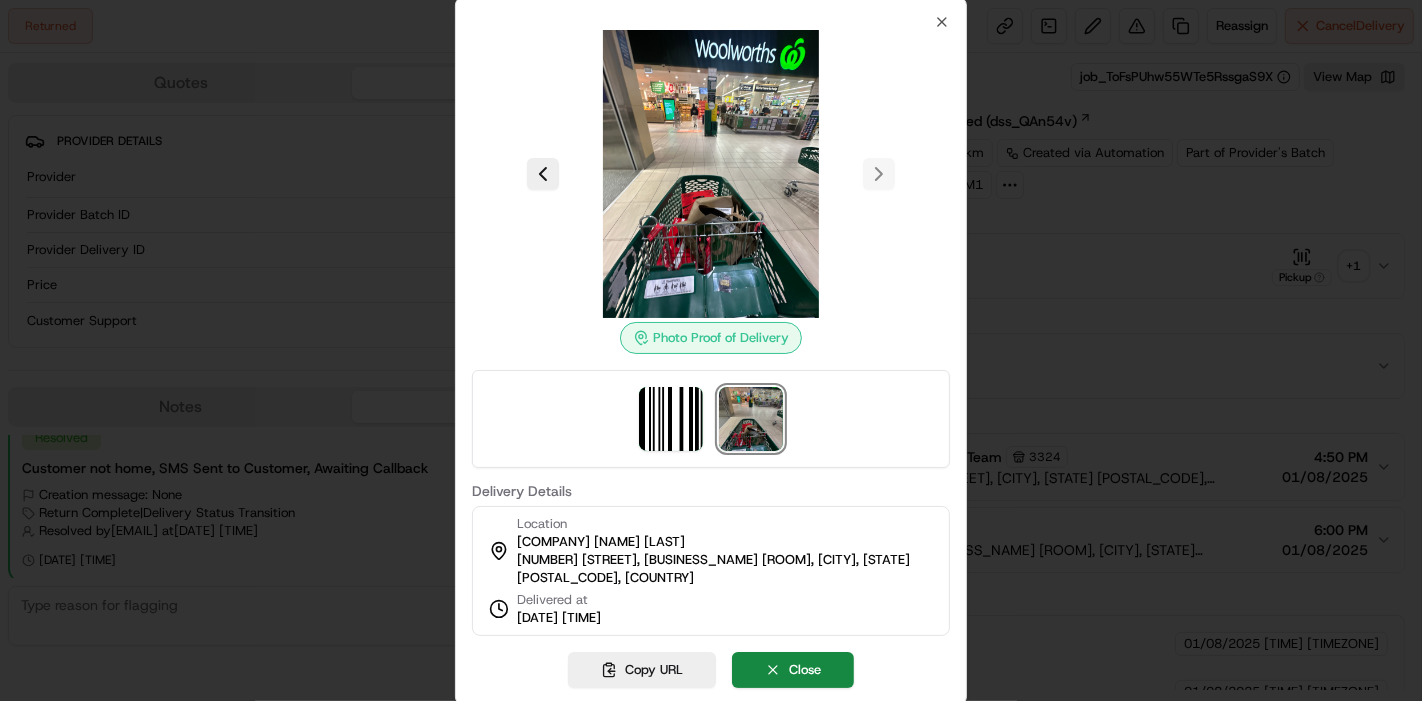 click at bounding box center (711, 350) 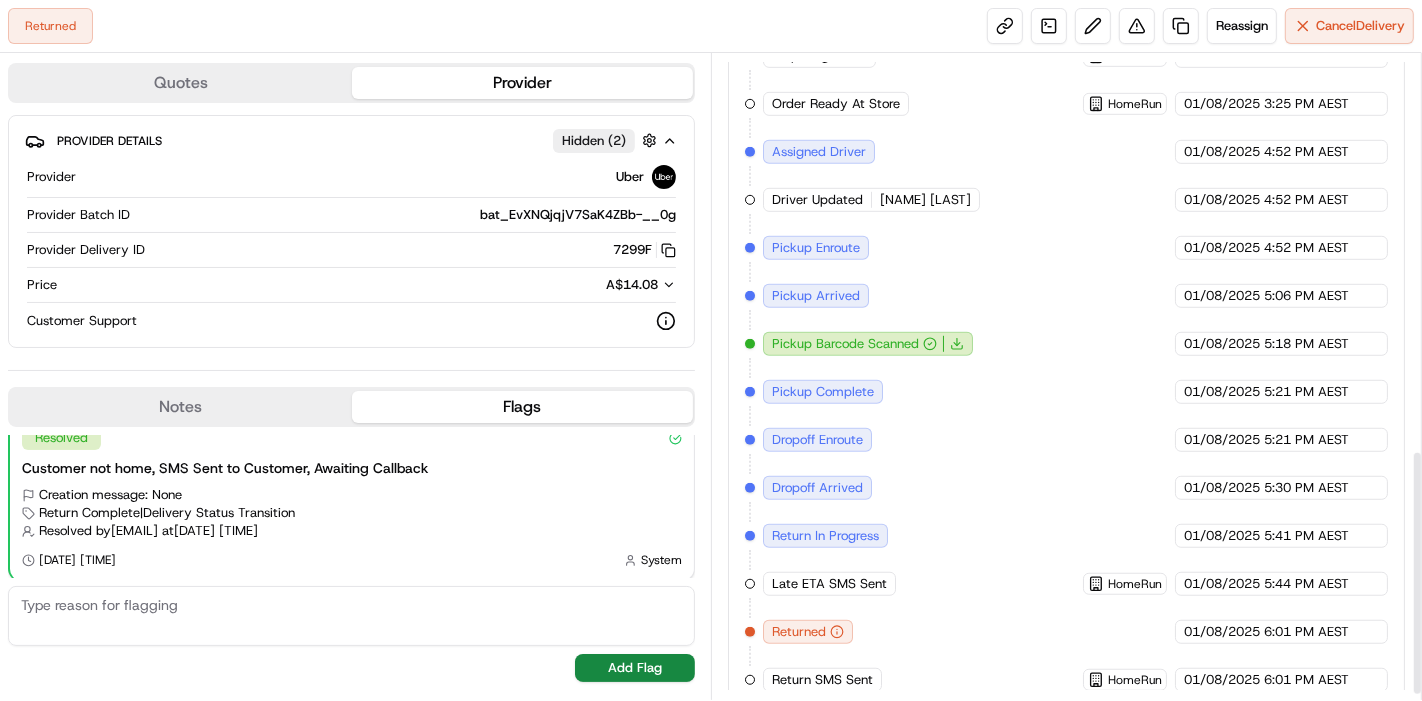 scroll, scrollTop: 1061, scrollLeft: 0, axis: vertical 